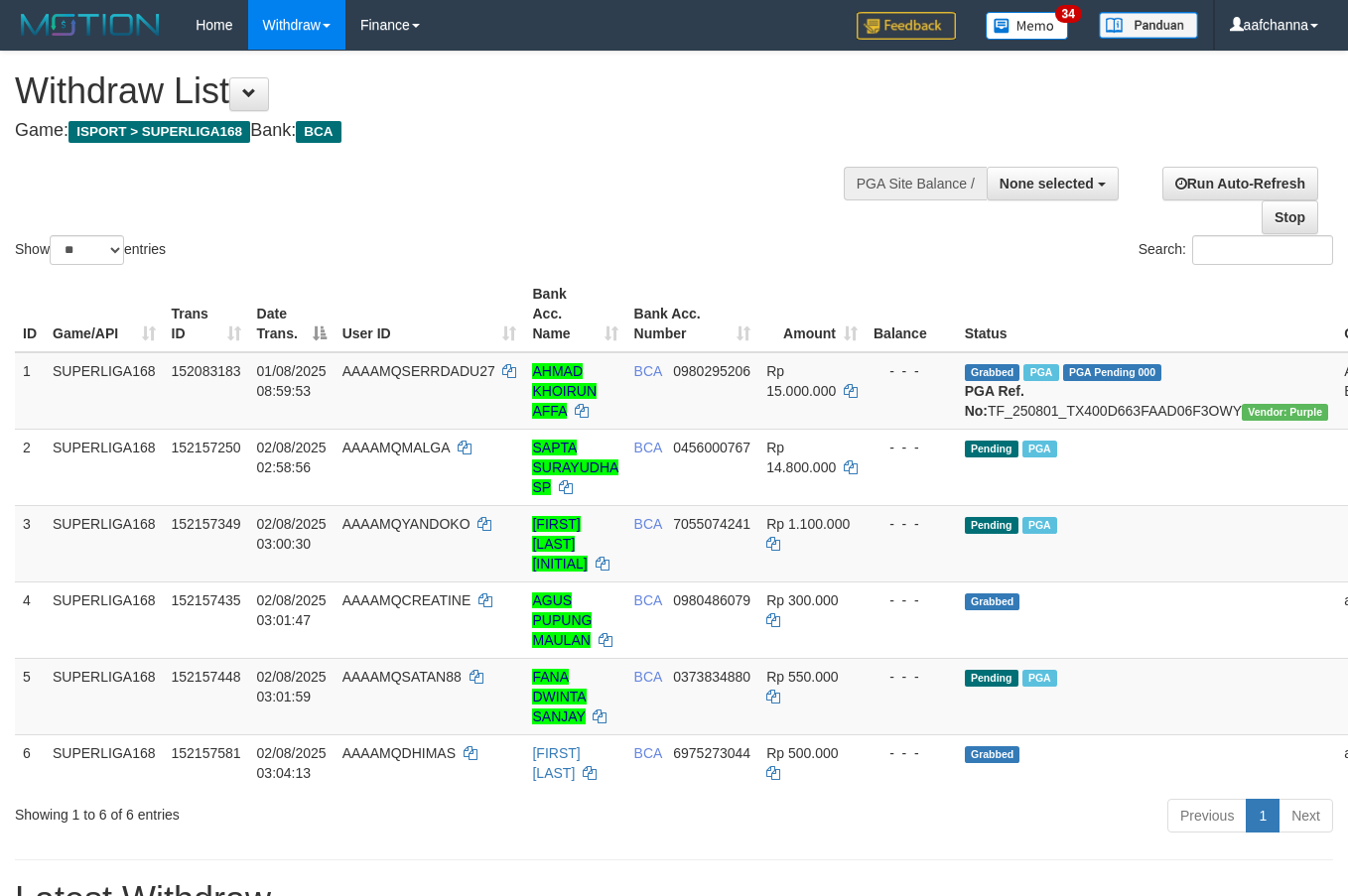select 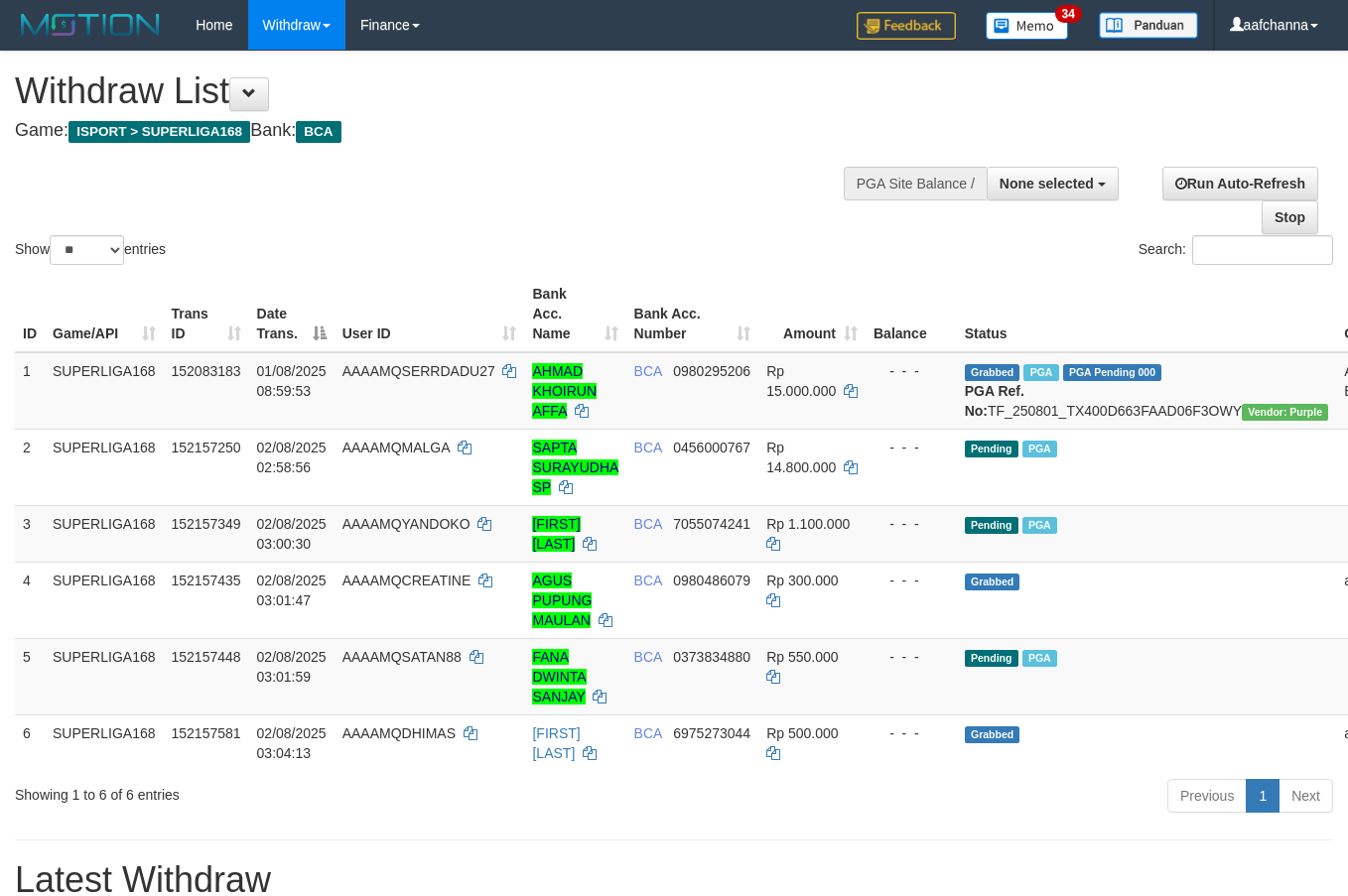 select 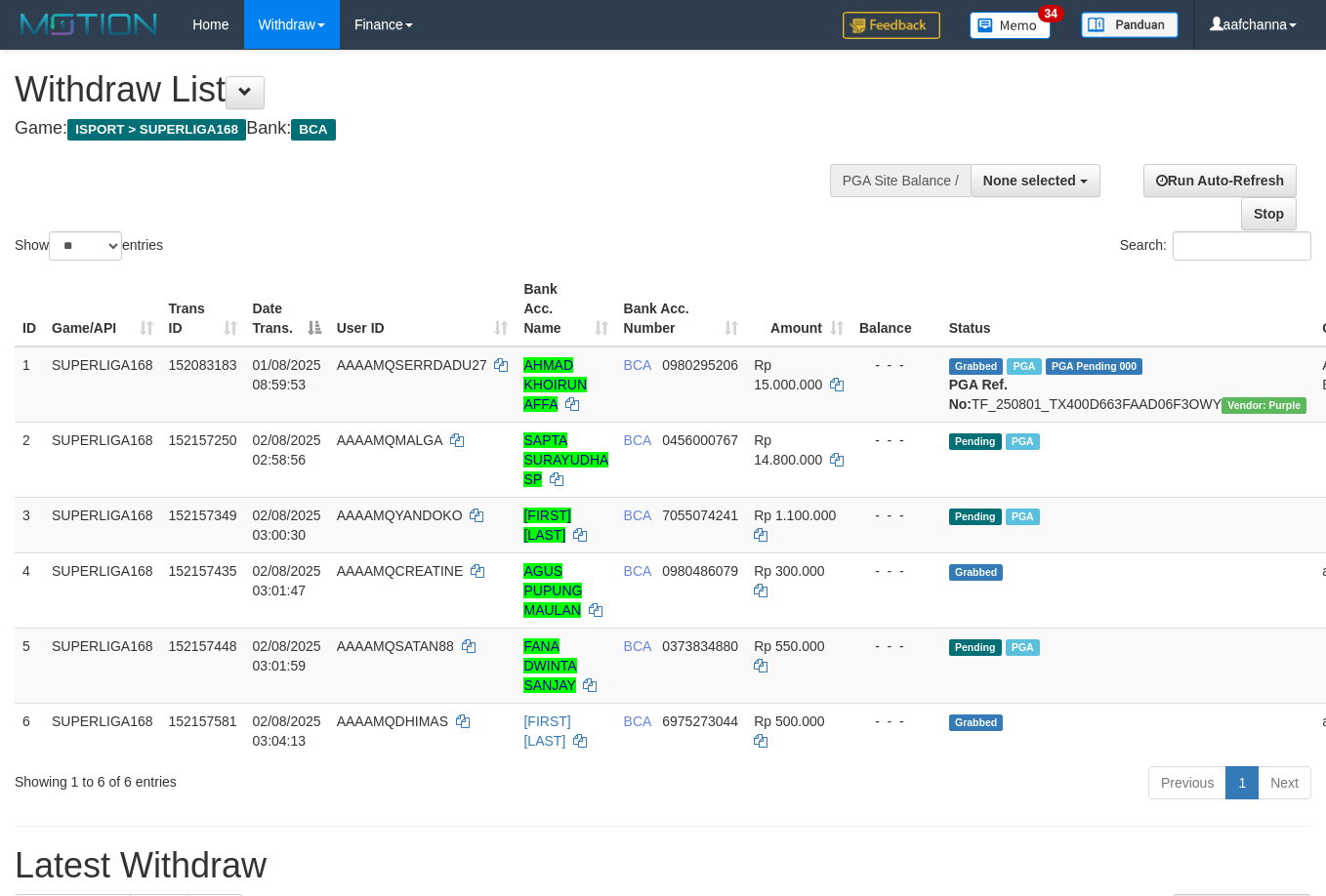 select 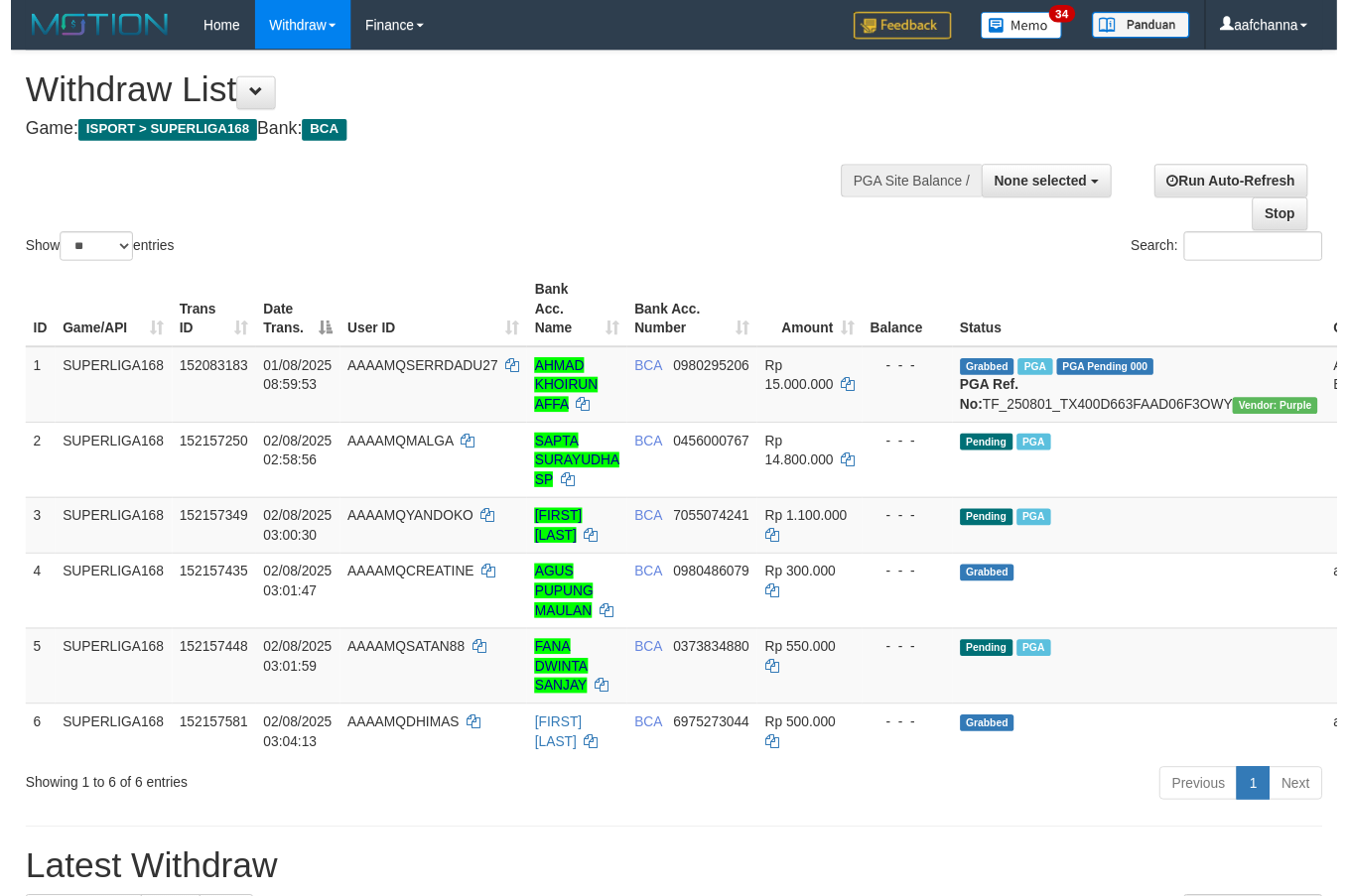 scroll, scrollTop: 133, scrollLeft: 0, axis: vertical 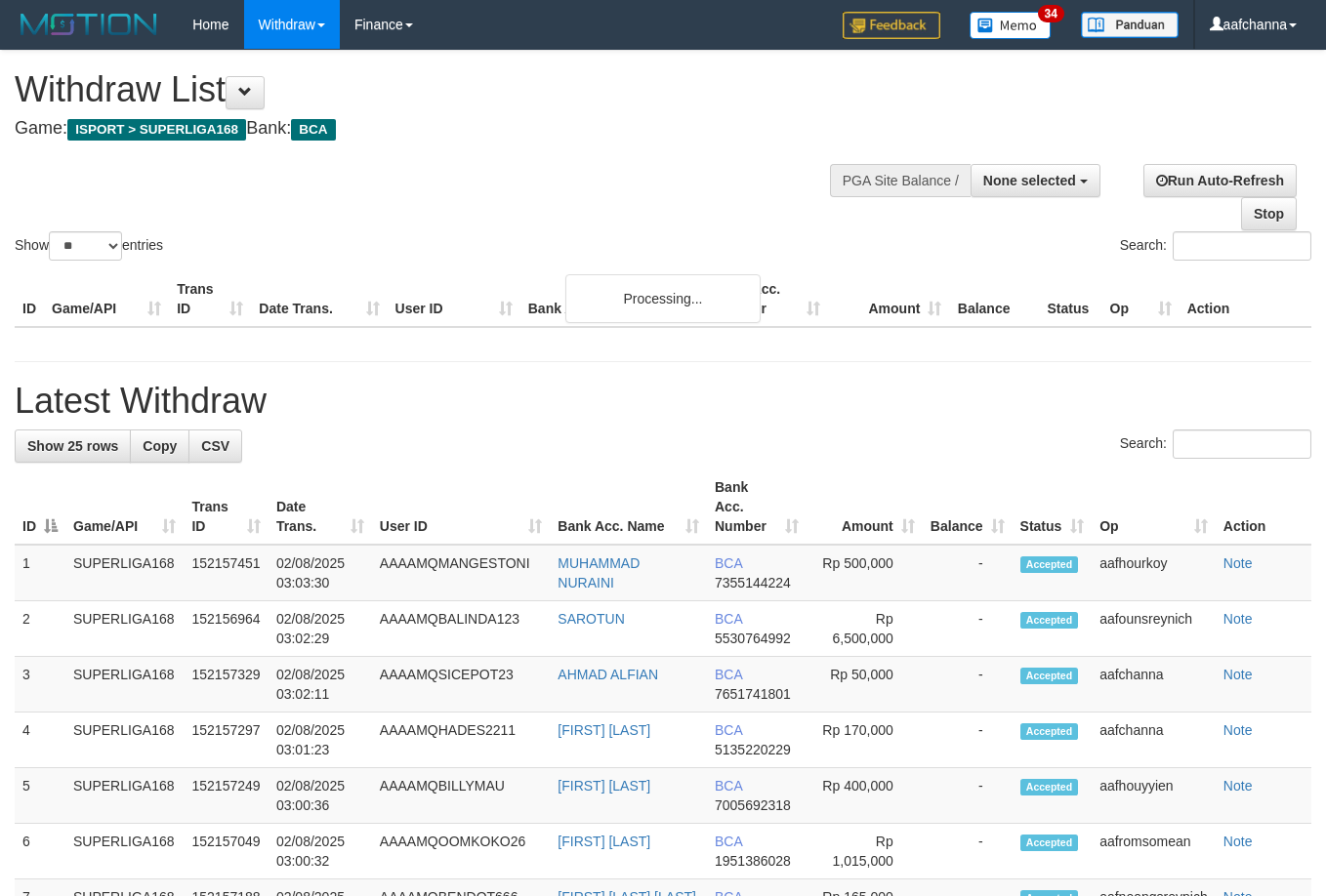 select 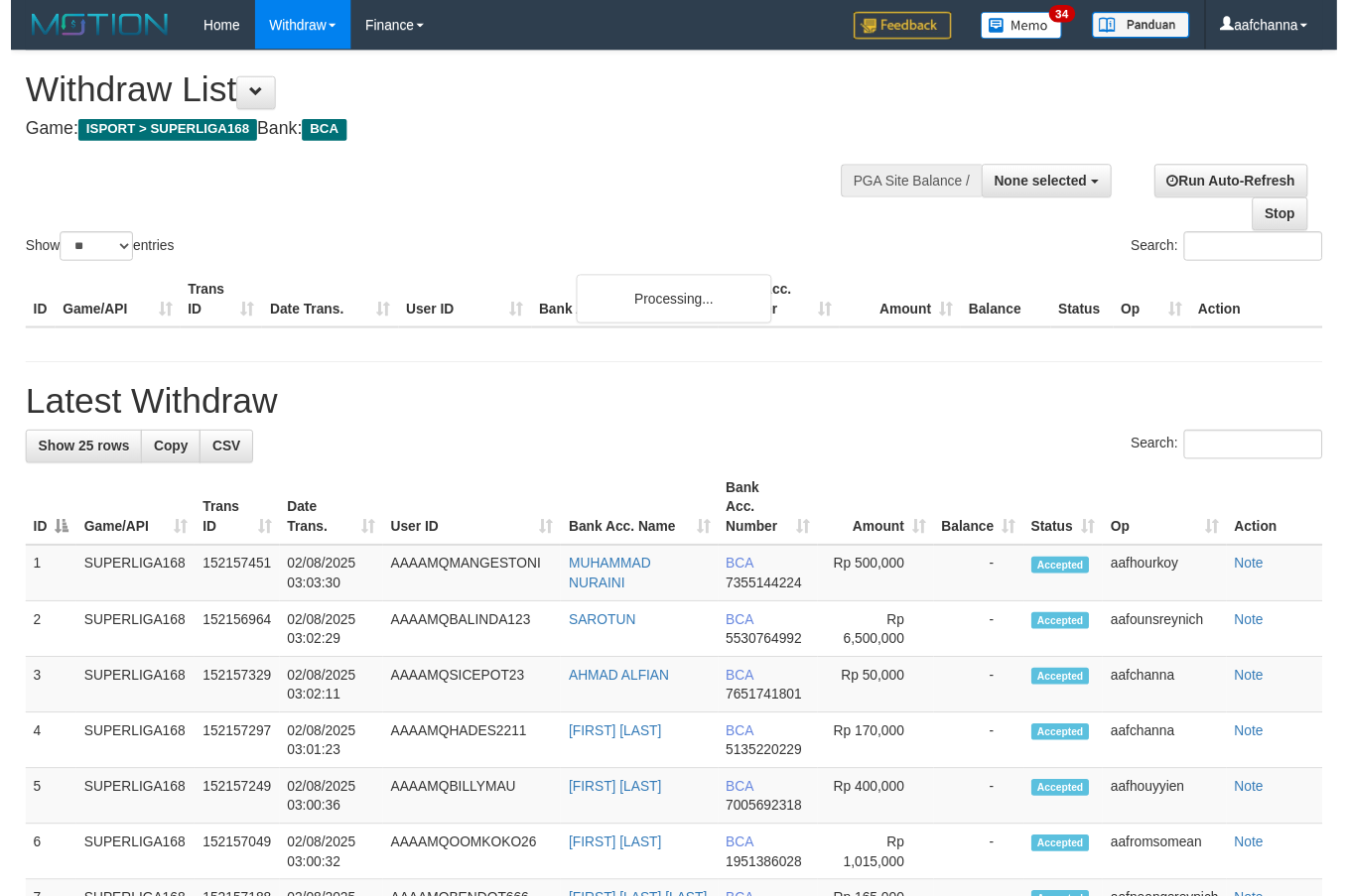 scroll, scrollTop: 133, scrollLeft: 0, axis: vertical 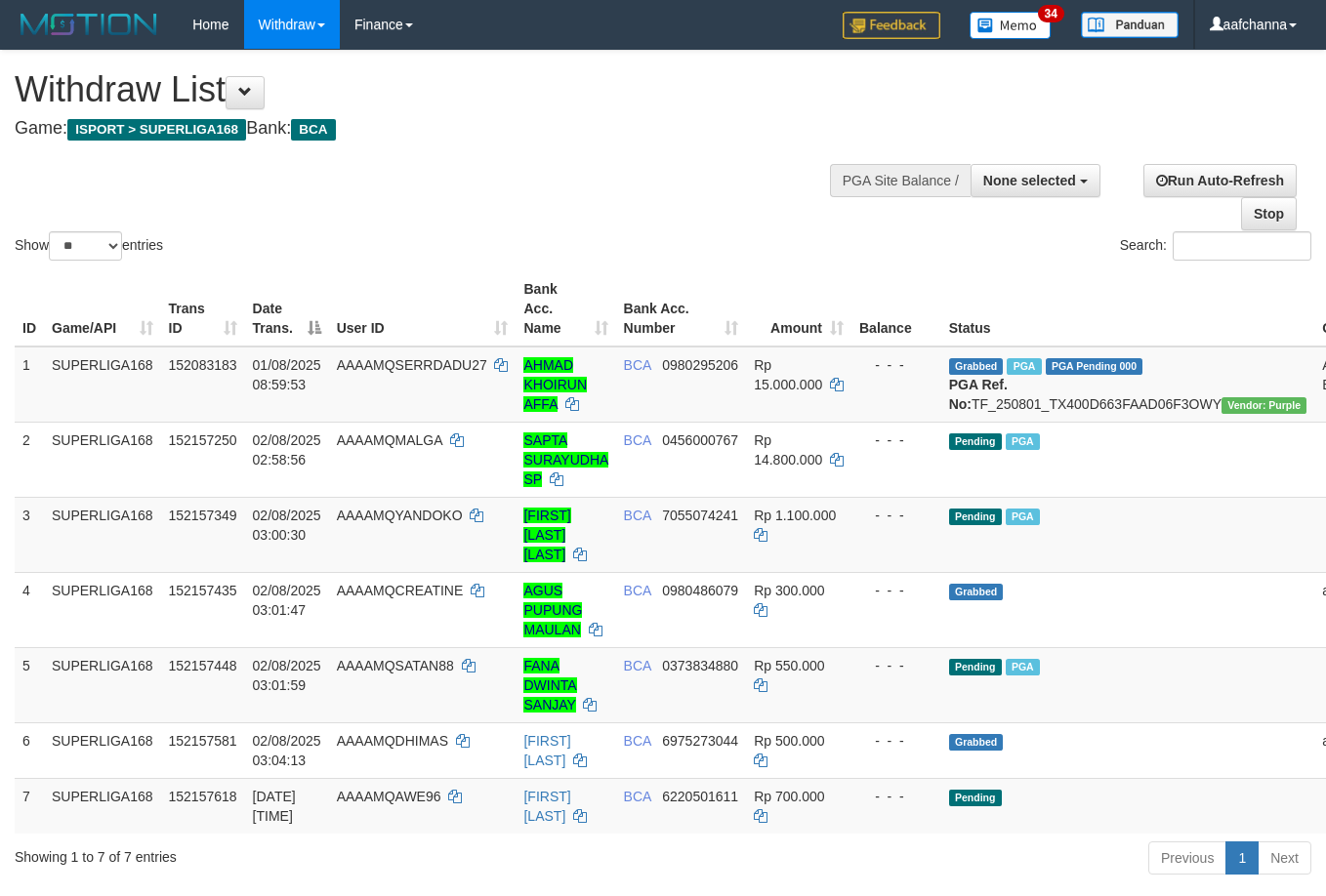 select 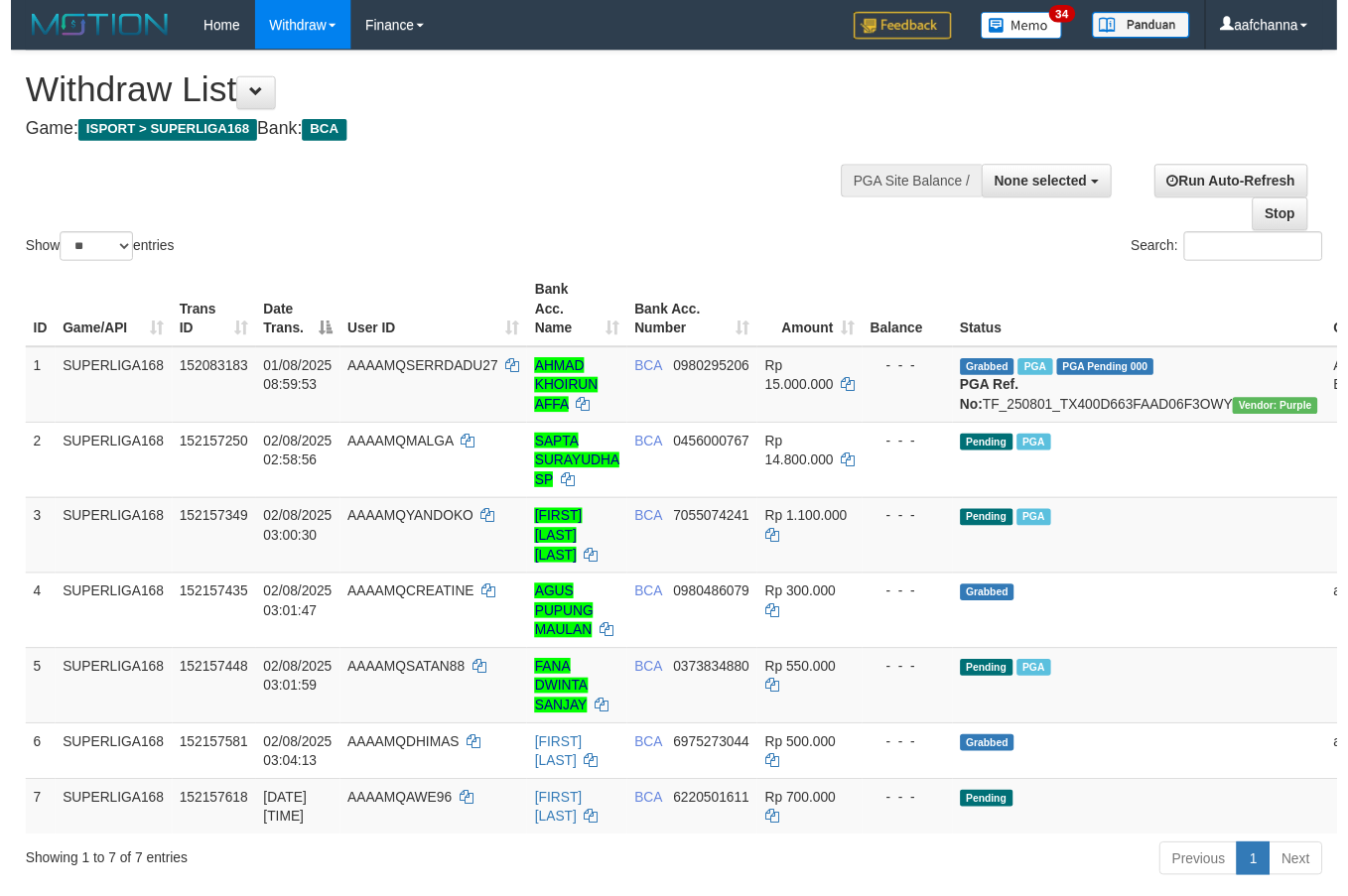 scroll, scrollTop: 134, scrollLeft: 0, axis: vertical 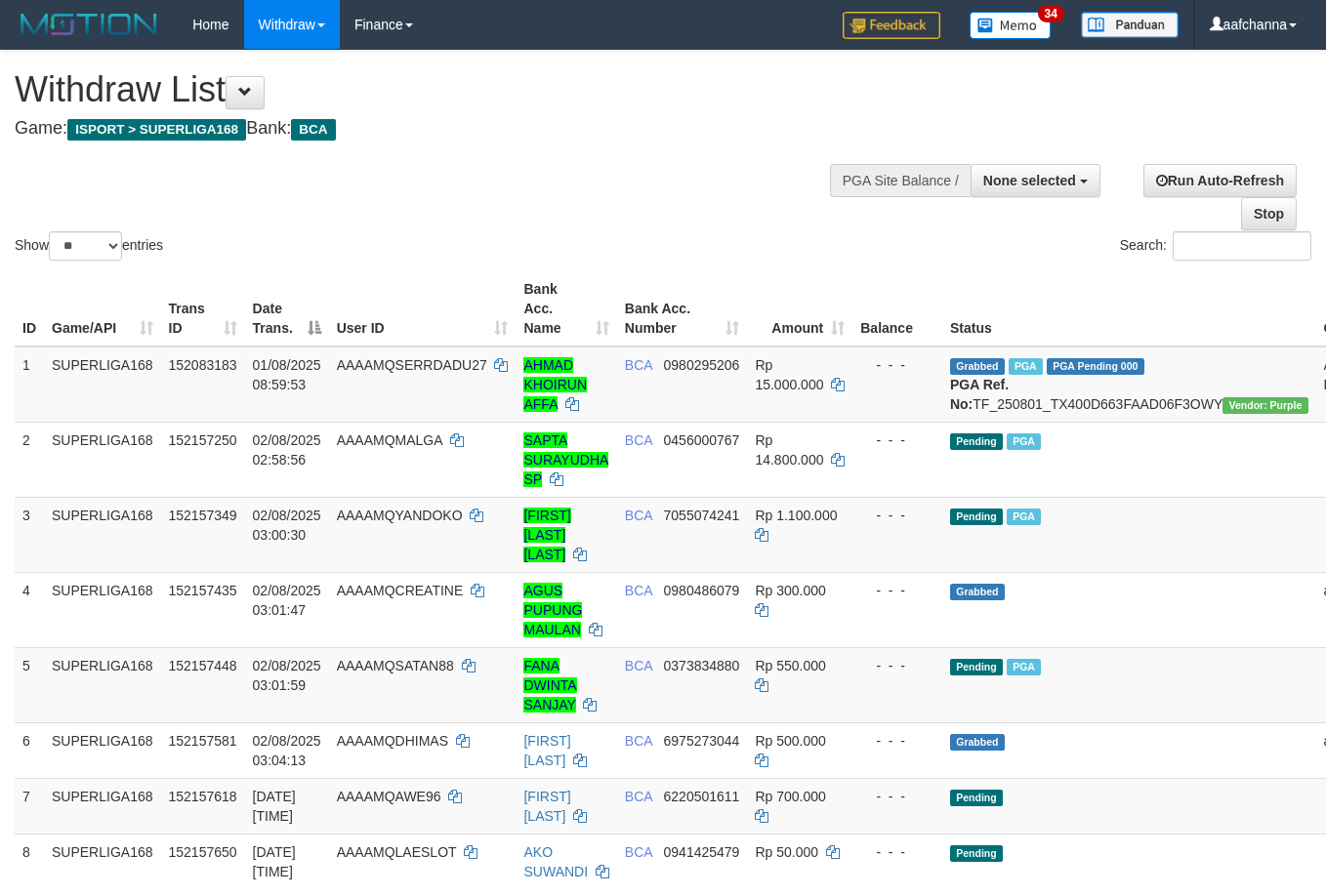 select 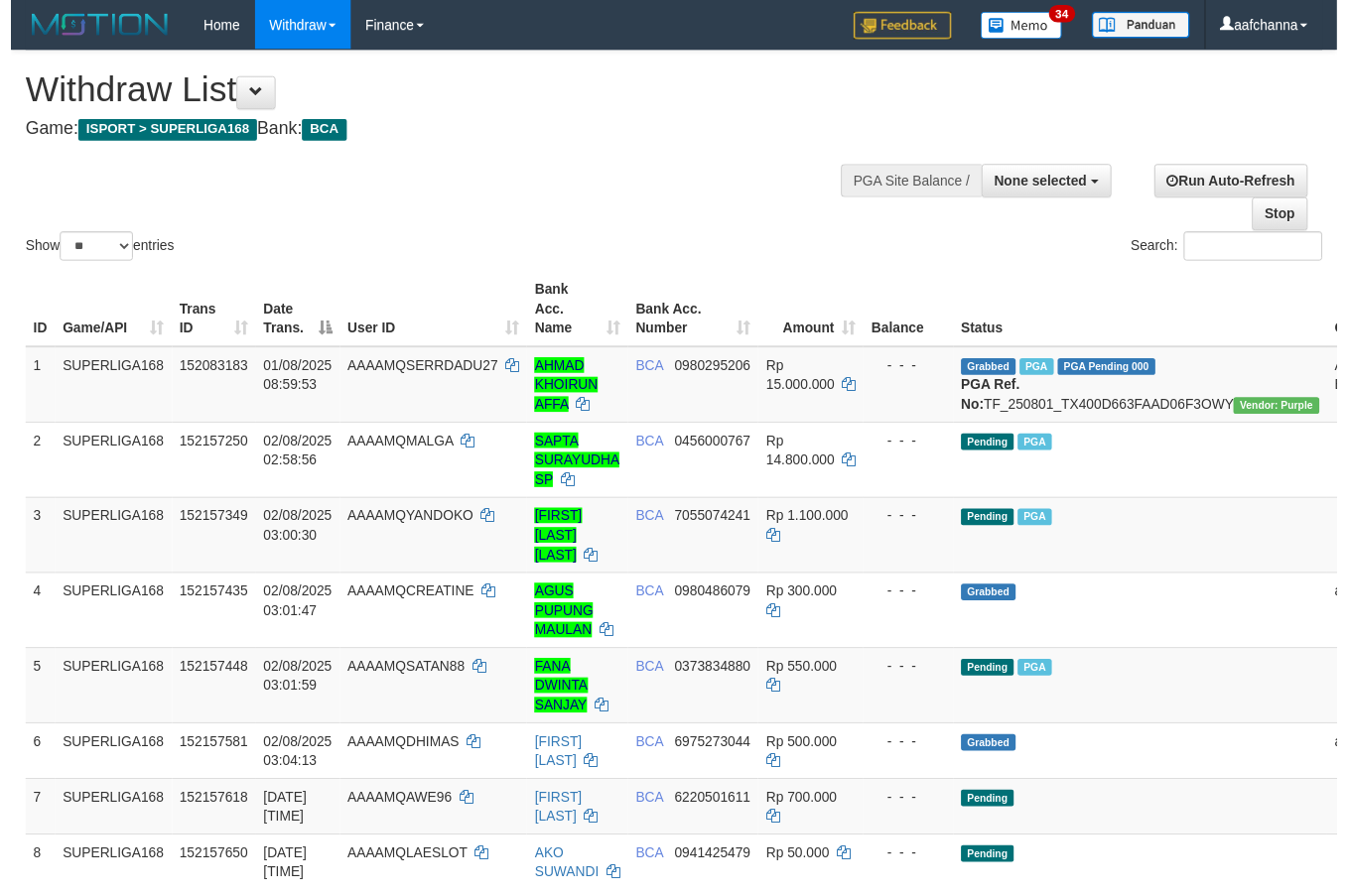 scroll, scrollTop: 134, scrollLeft: 0, axis: vertical 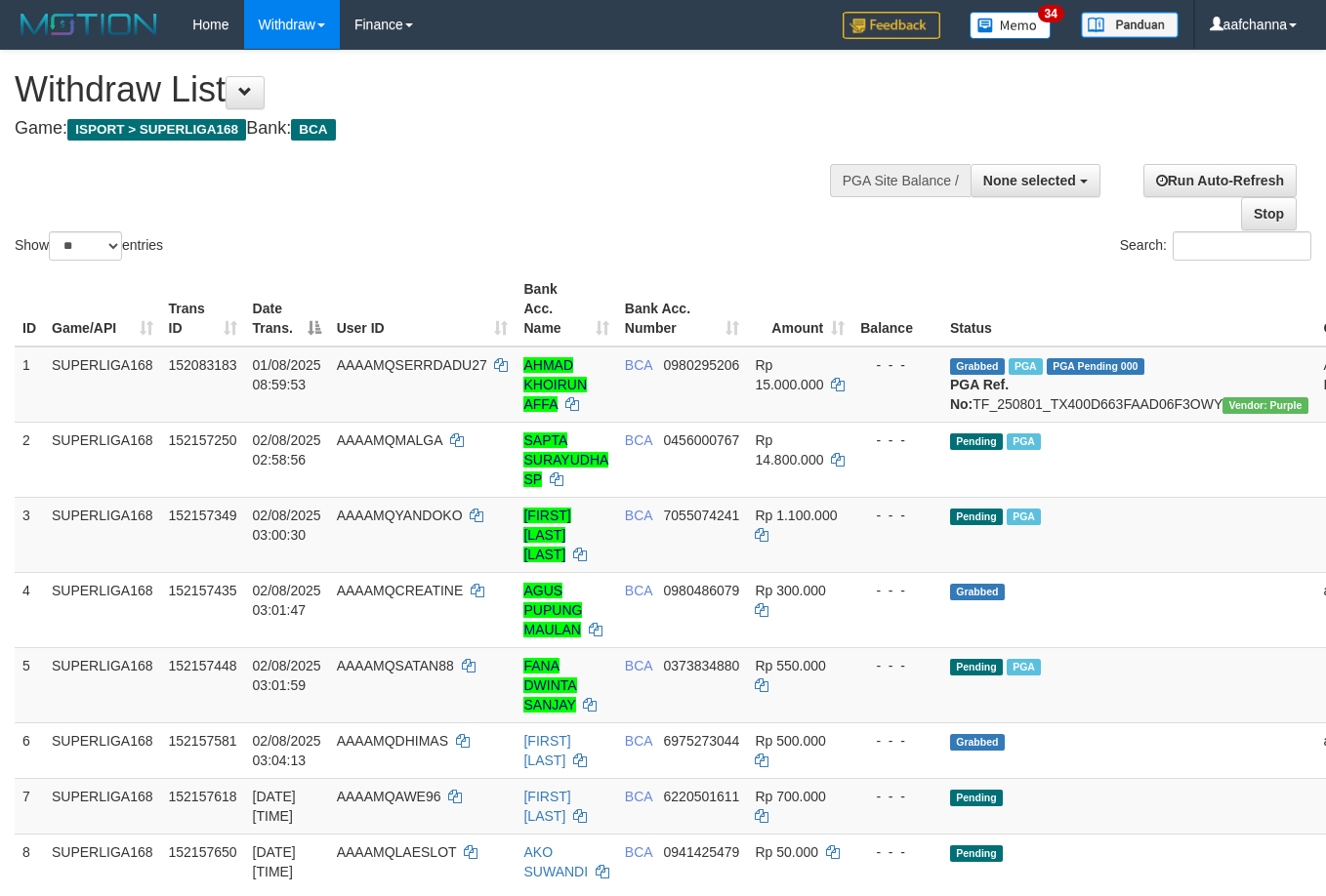 select 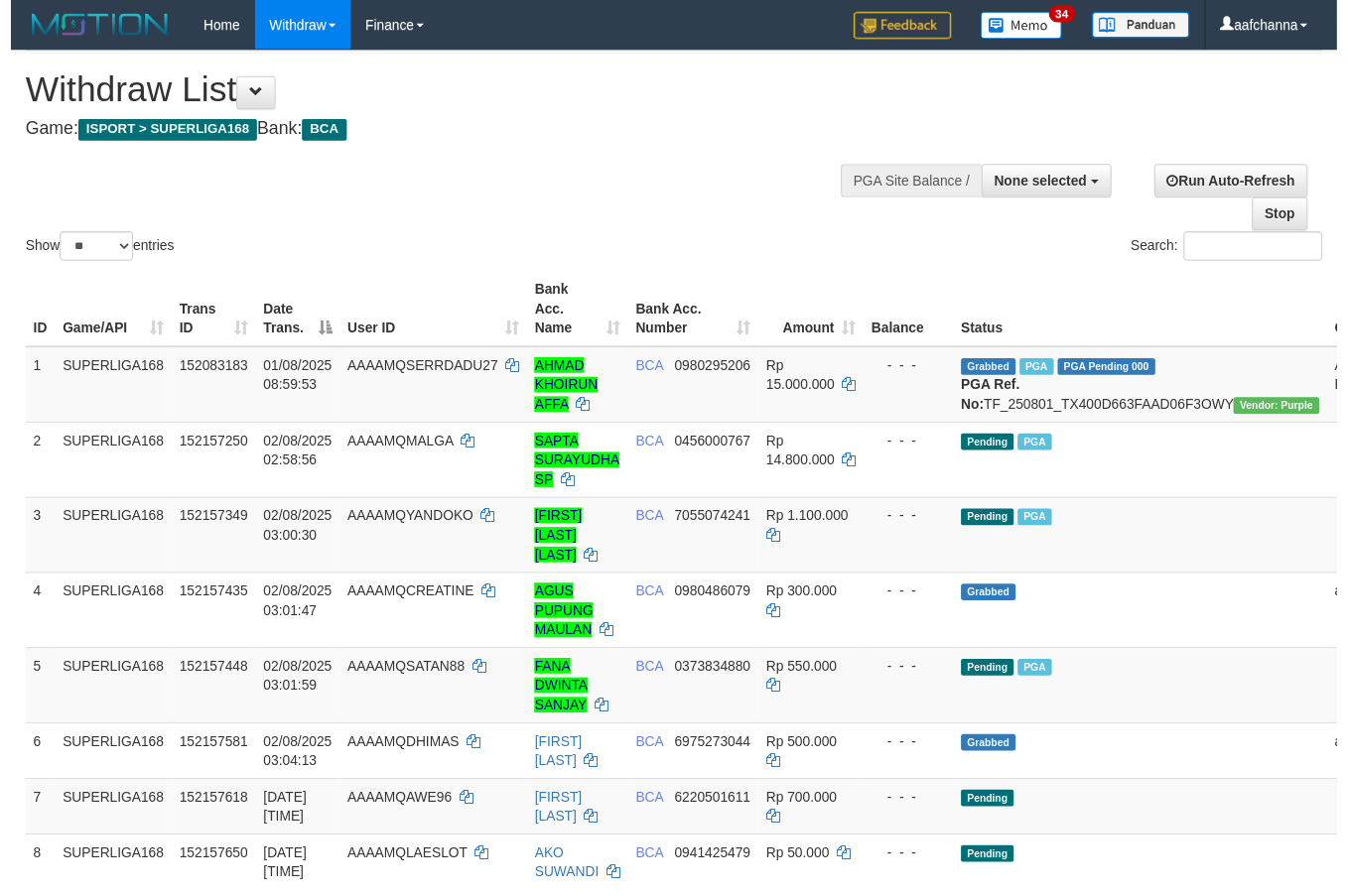 scroll, scrollTop: 134, scrollLeft: 0, axis: vertical 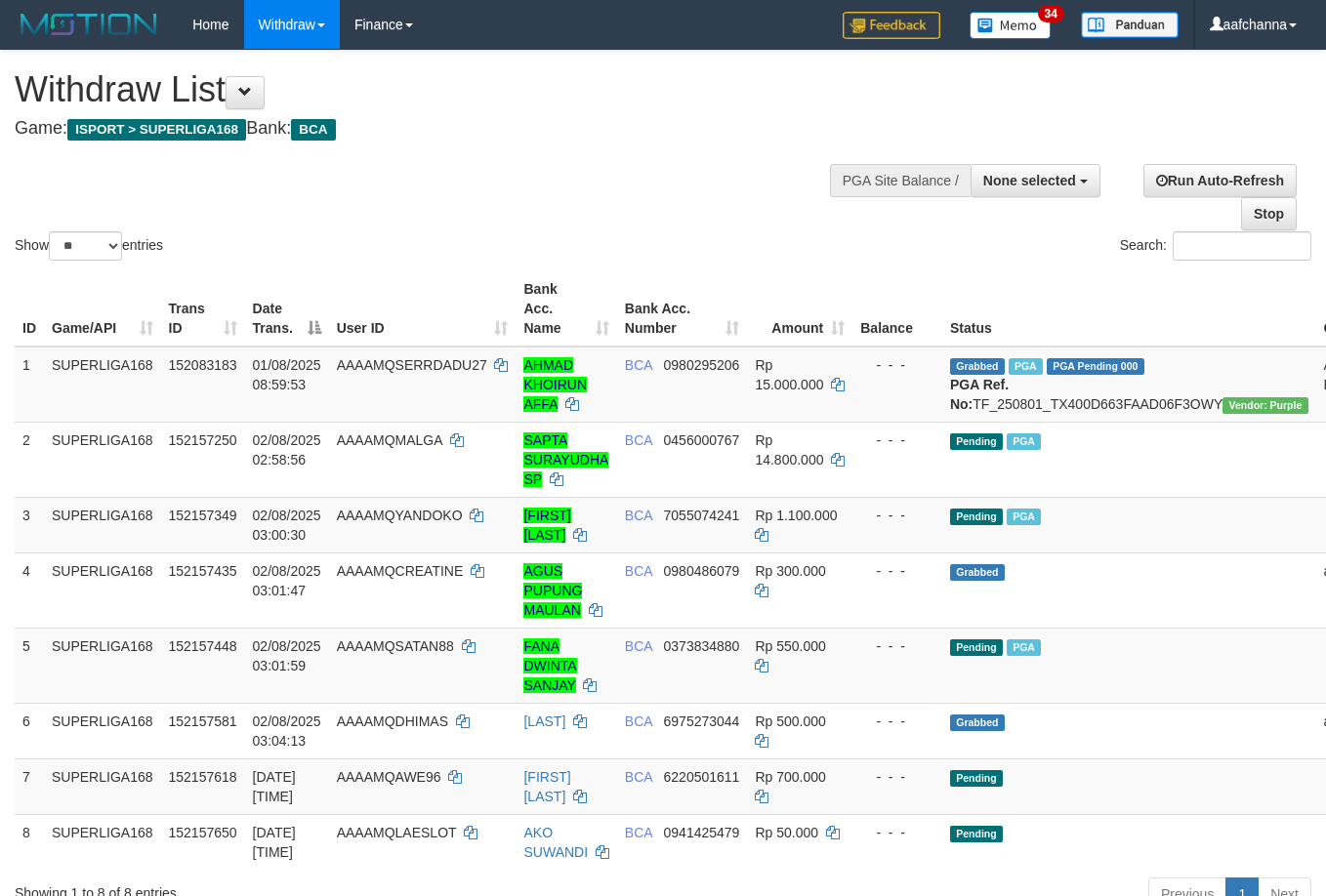 select 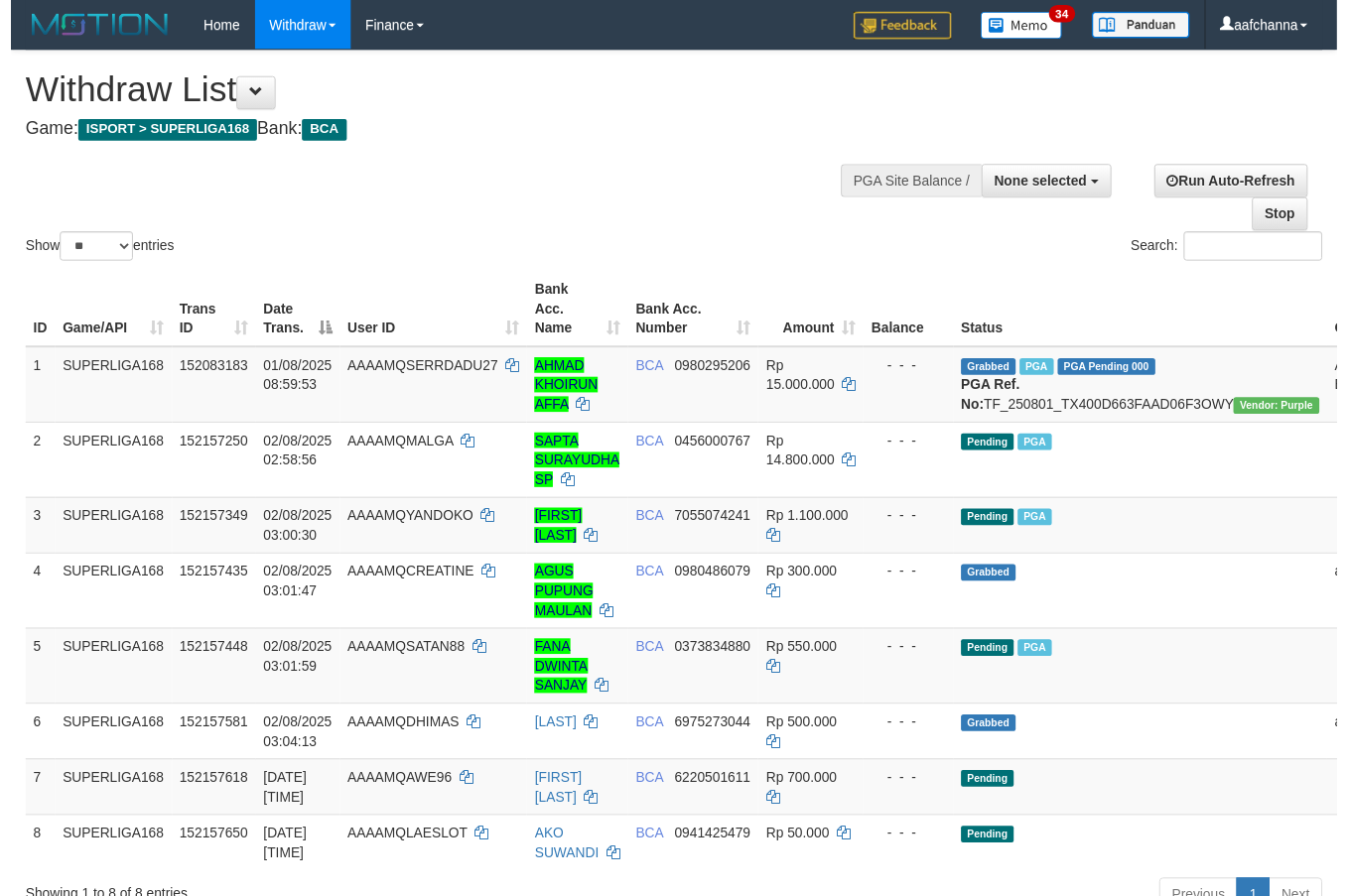 scroll, scrollTop: 134, scrollLeft: 0, axis: vertical 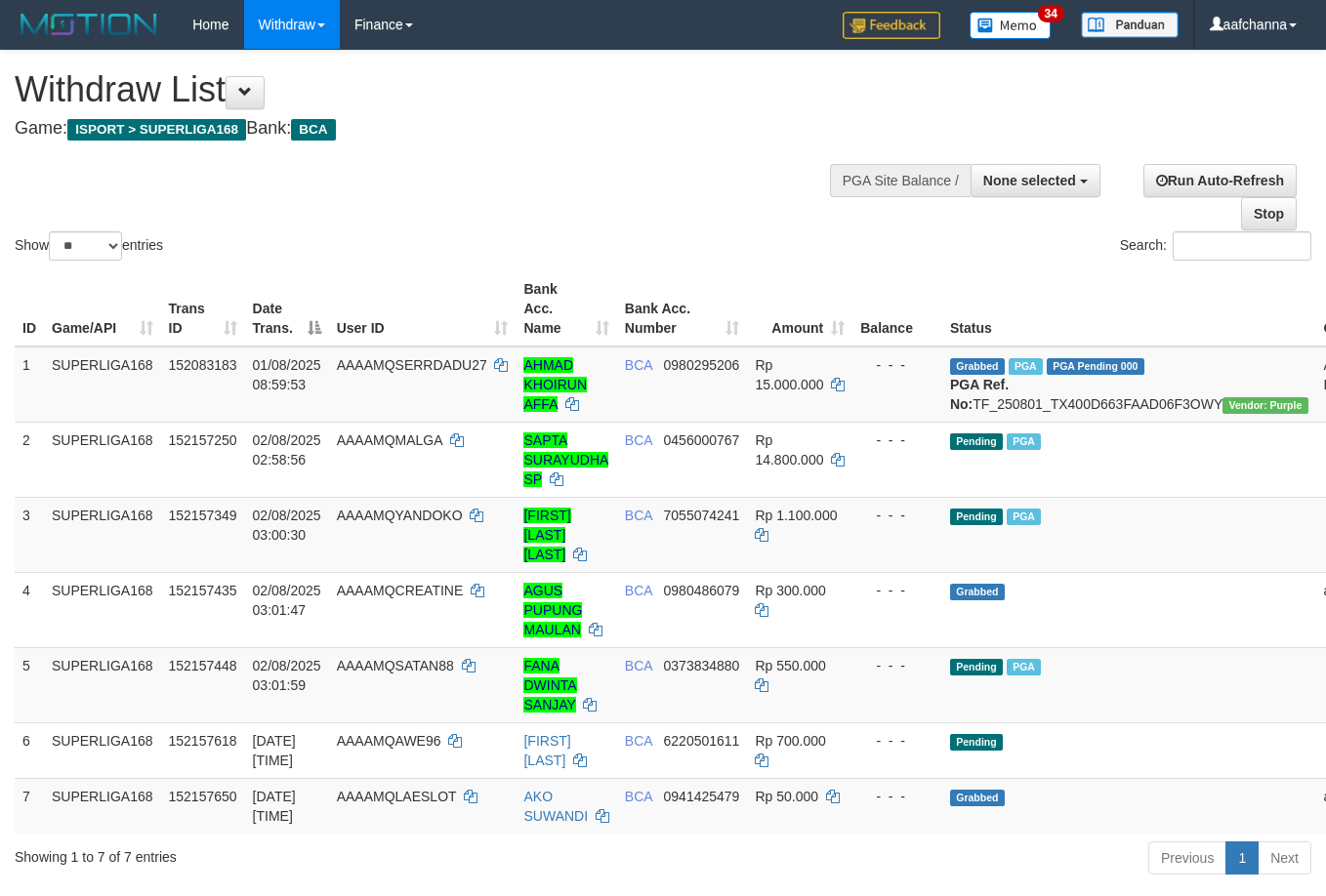 select 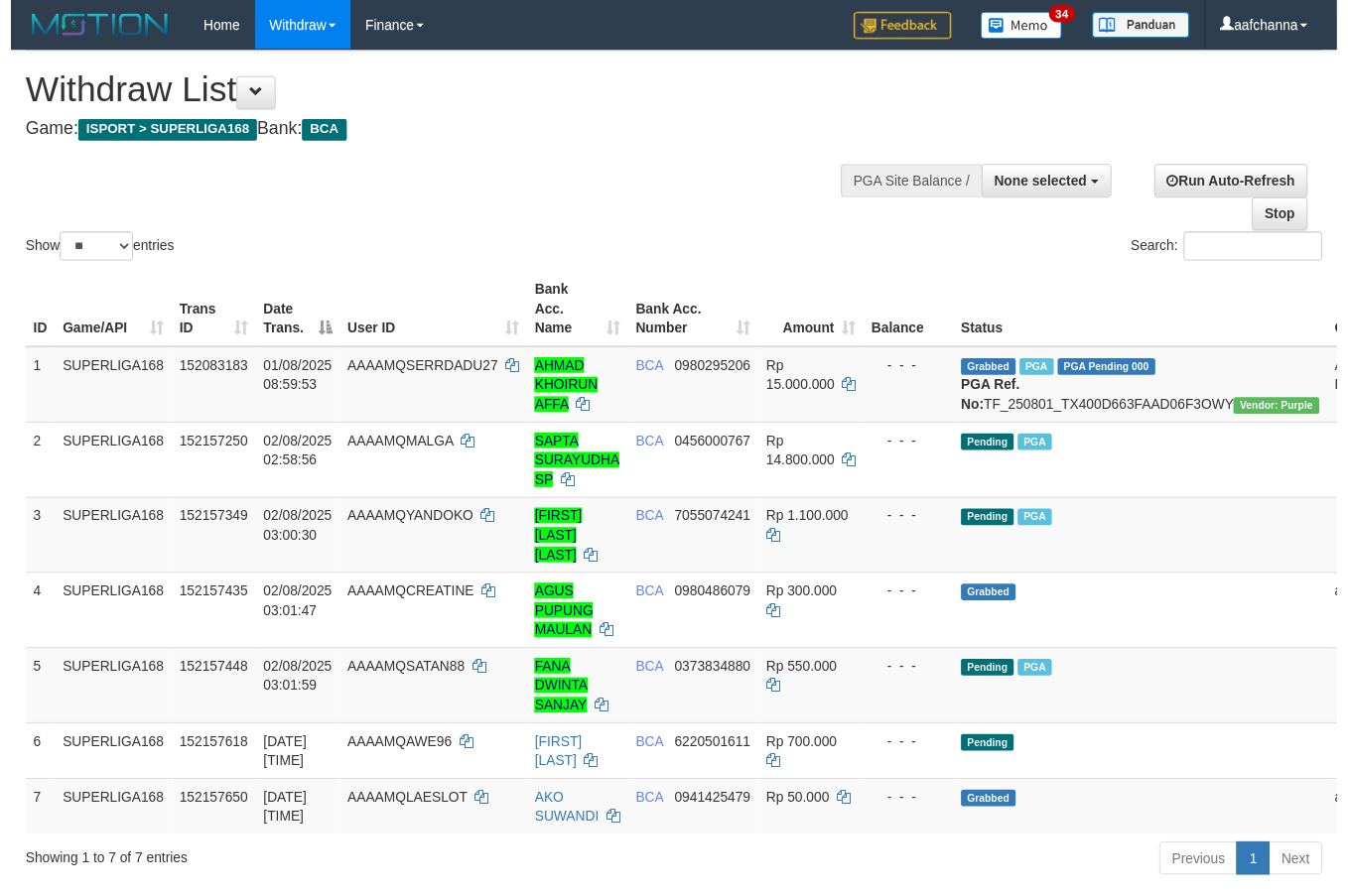 scroll, scrollTop: 134, scrollLeft: 0, axis: vertical 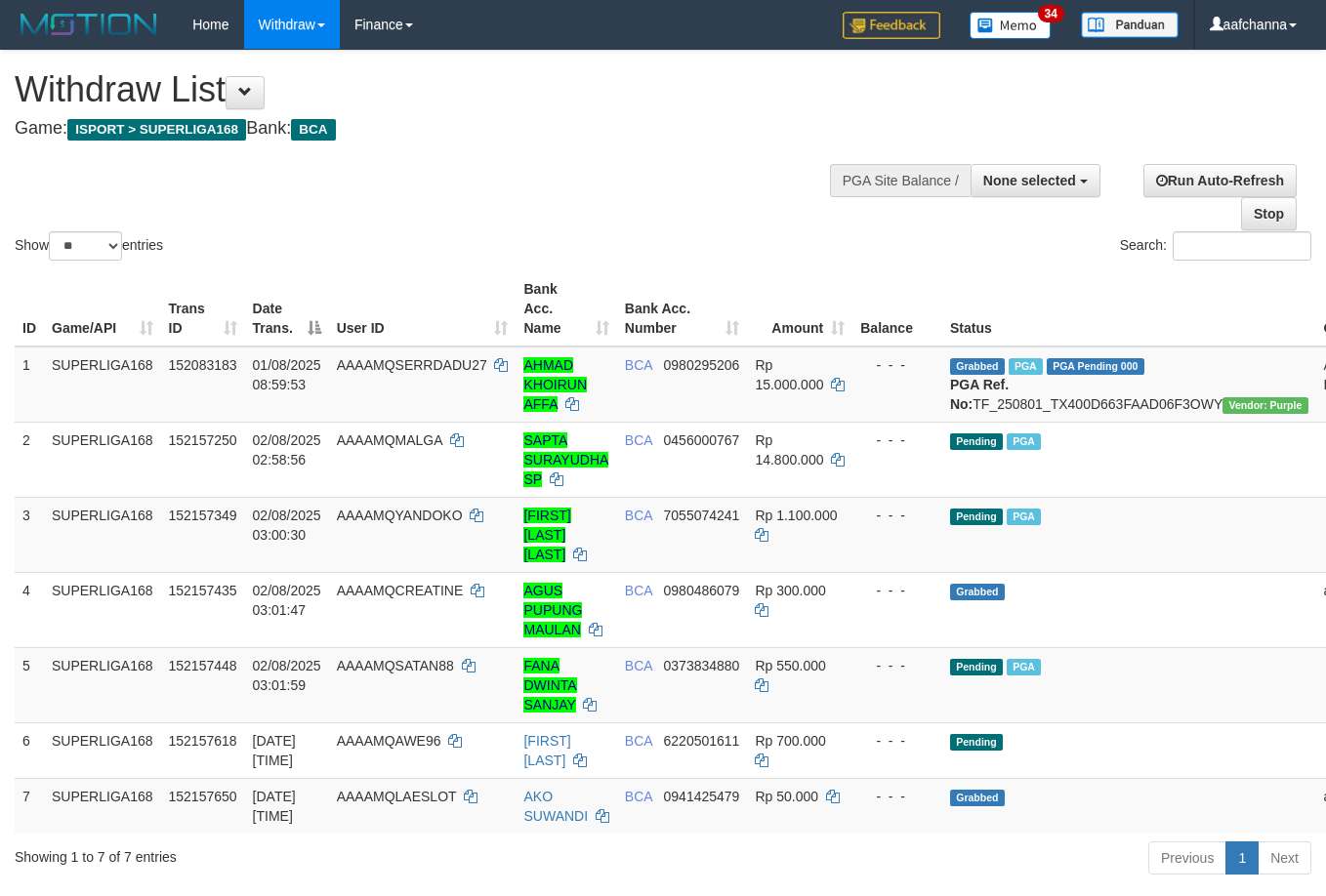select 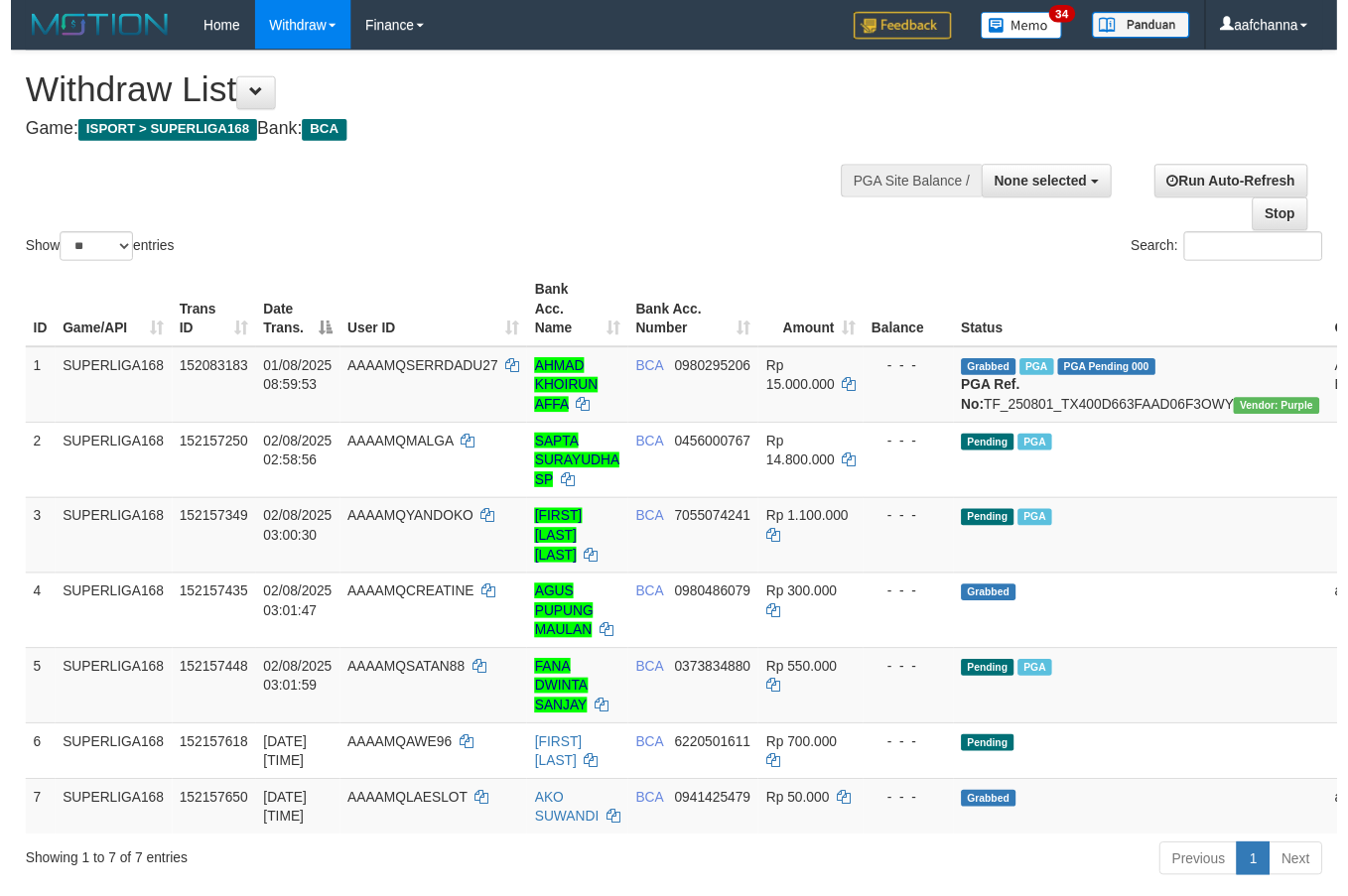 scroll, scrollTop: 134, scrollLeft: 0, axis: vertical 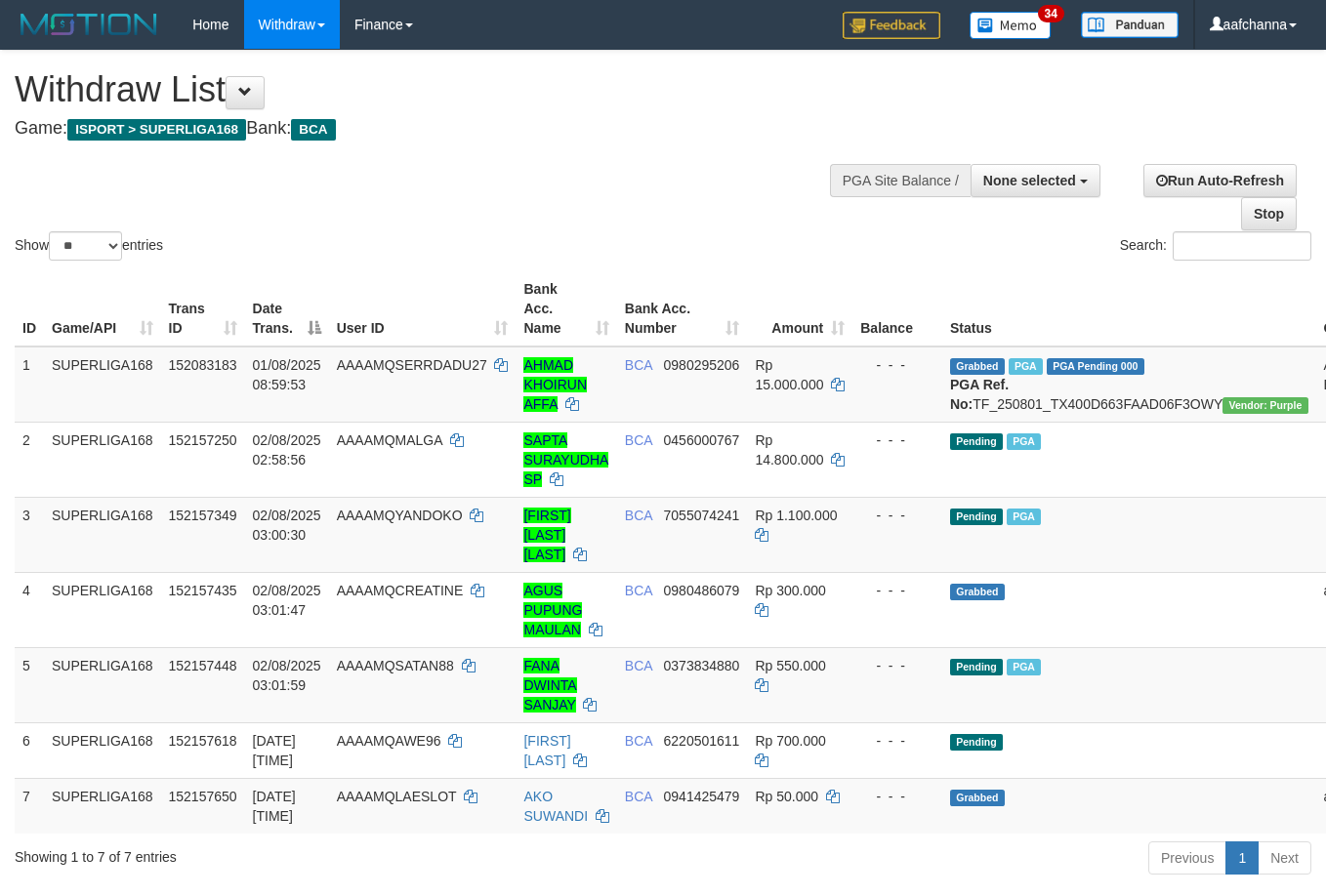 select 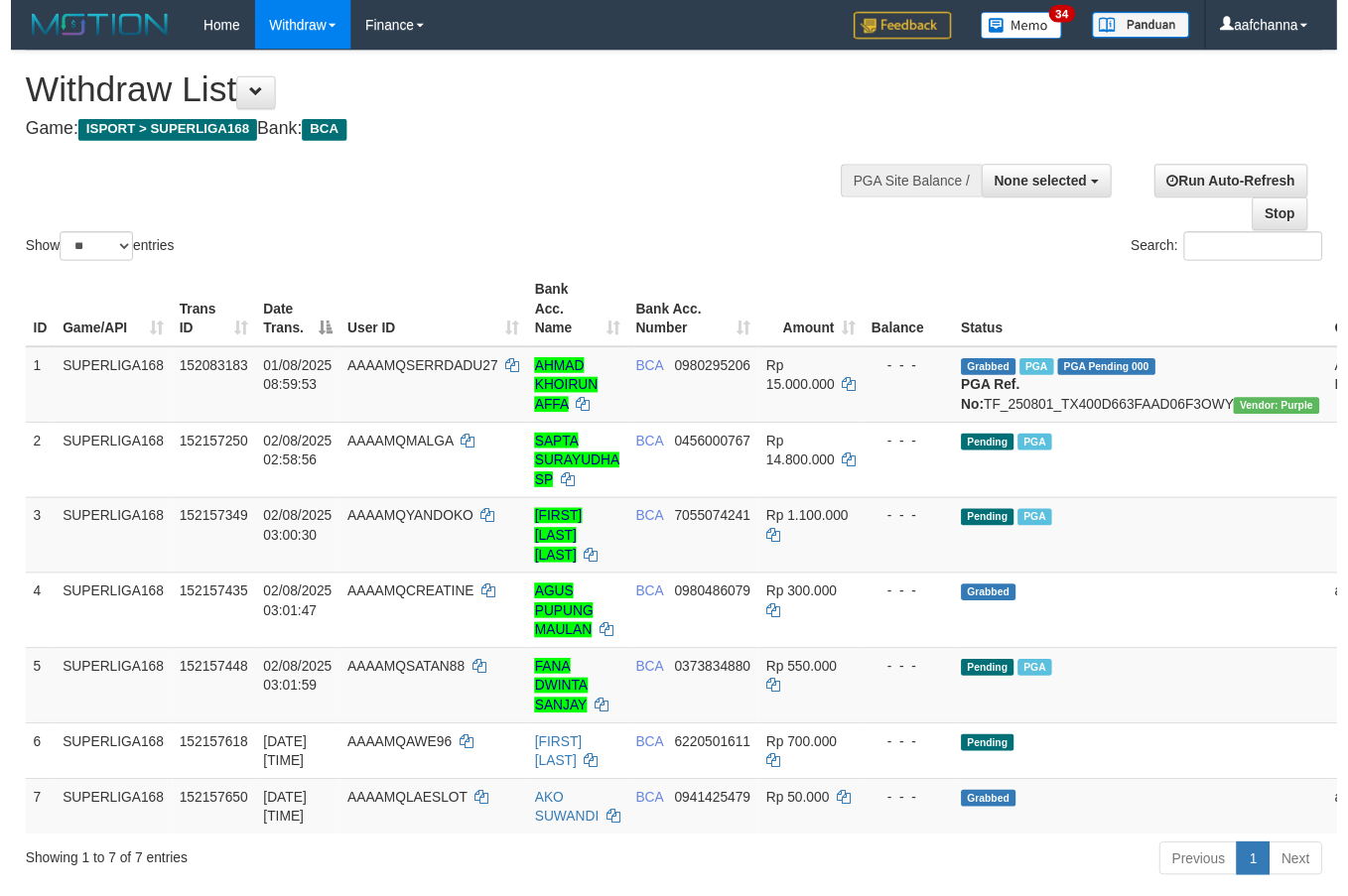 scroll, scrollTop: 134, scrollLeft: 0, axis: vertical 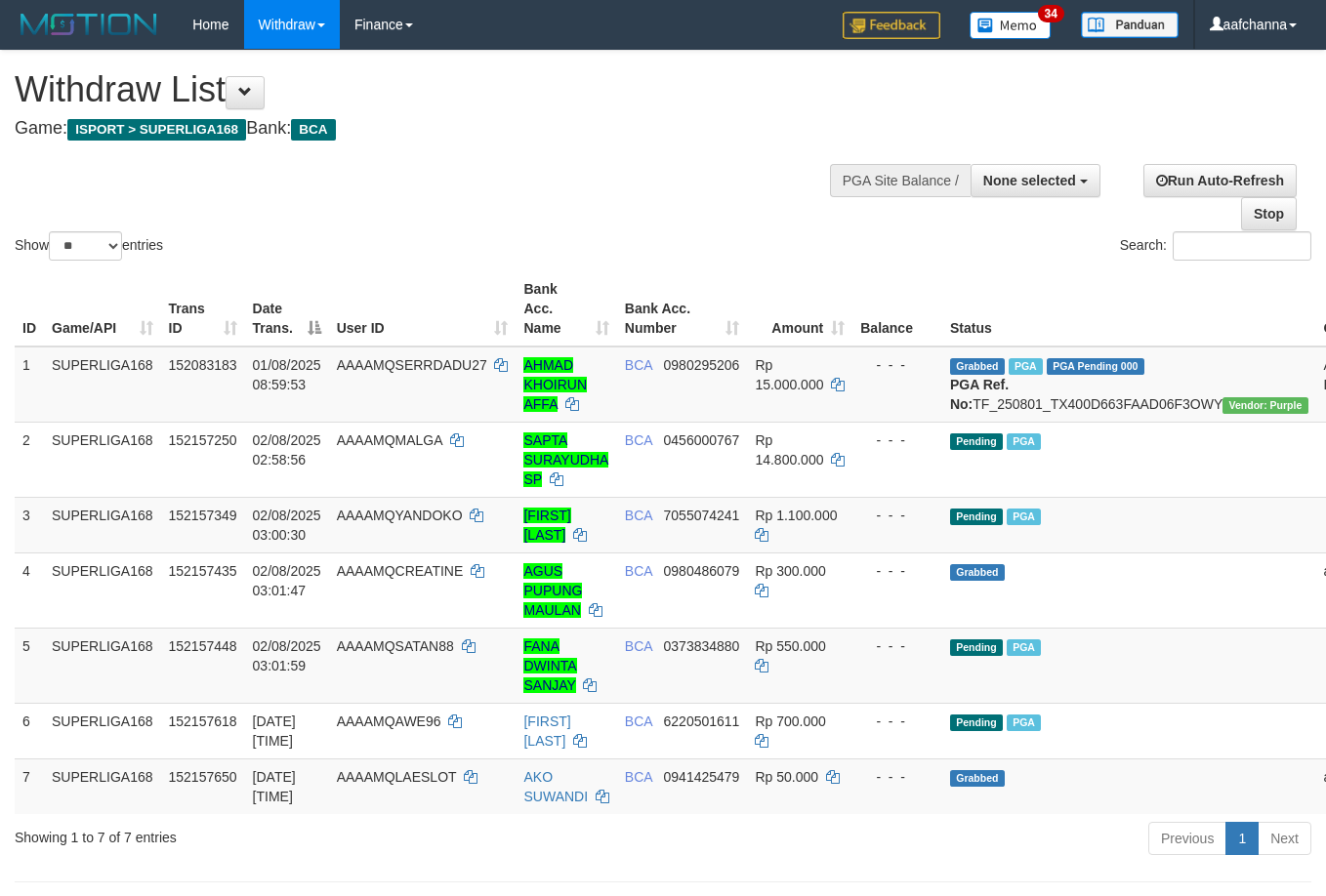 select 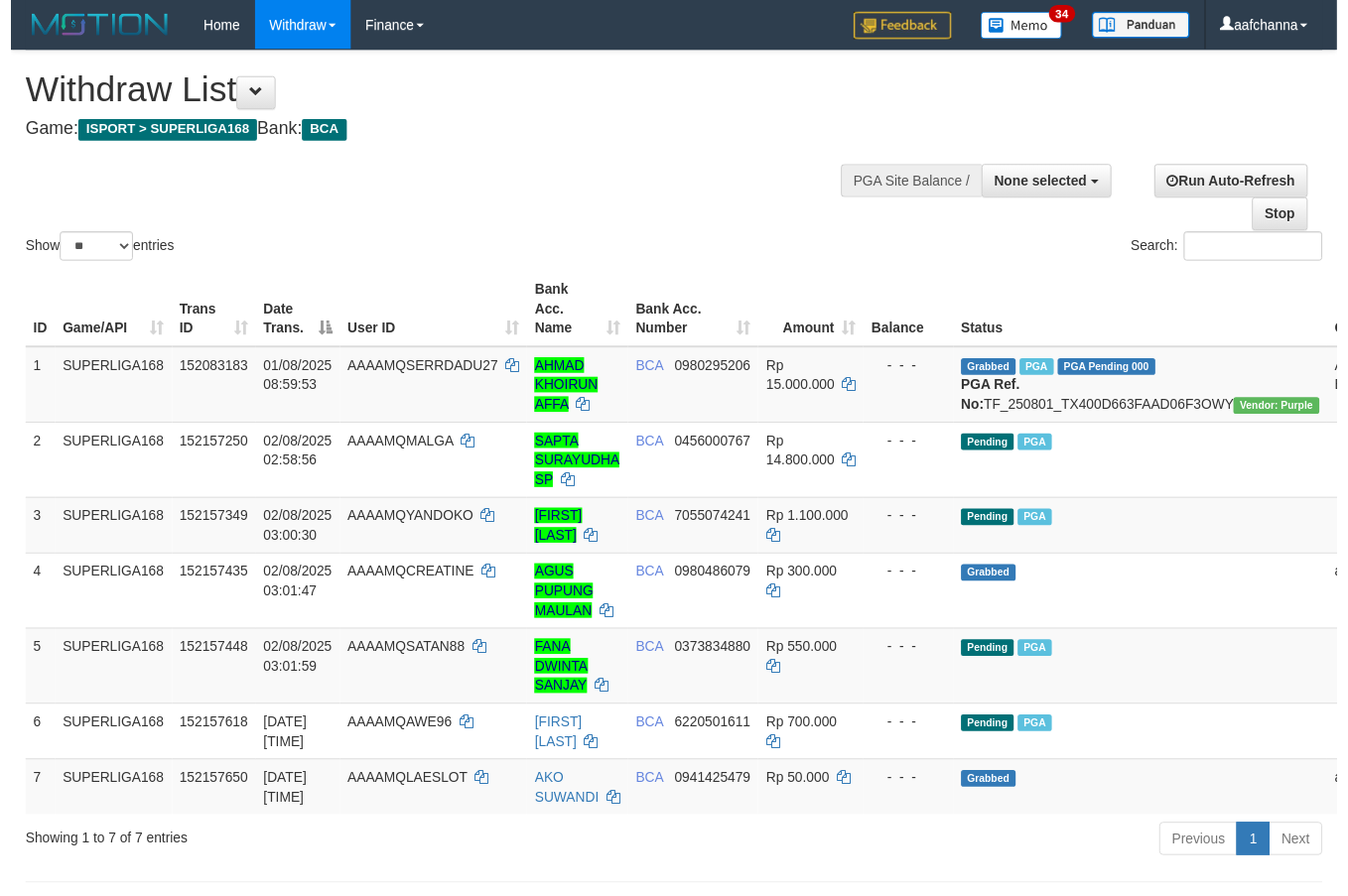 scroll, scrollTop: 135, scrollLeft: 0, axis: vertical 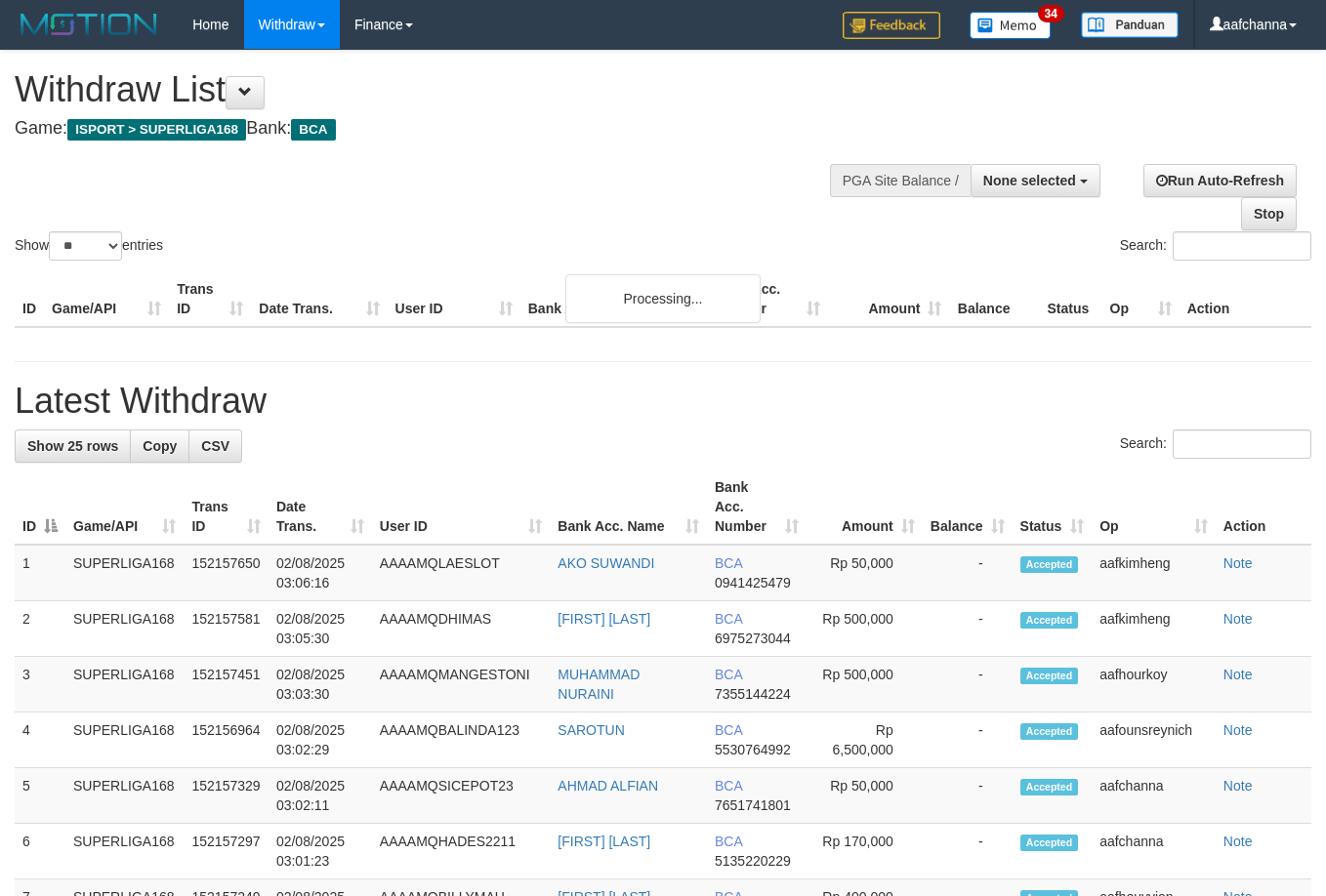select 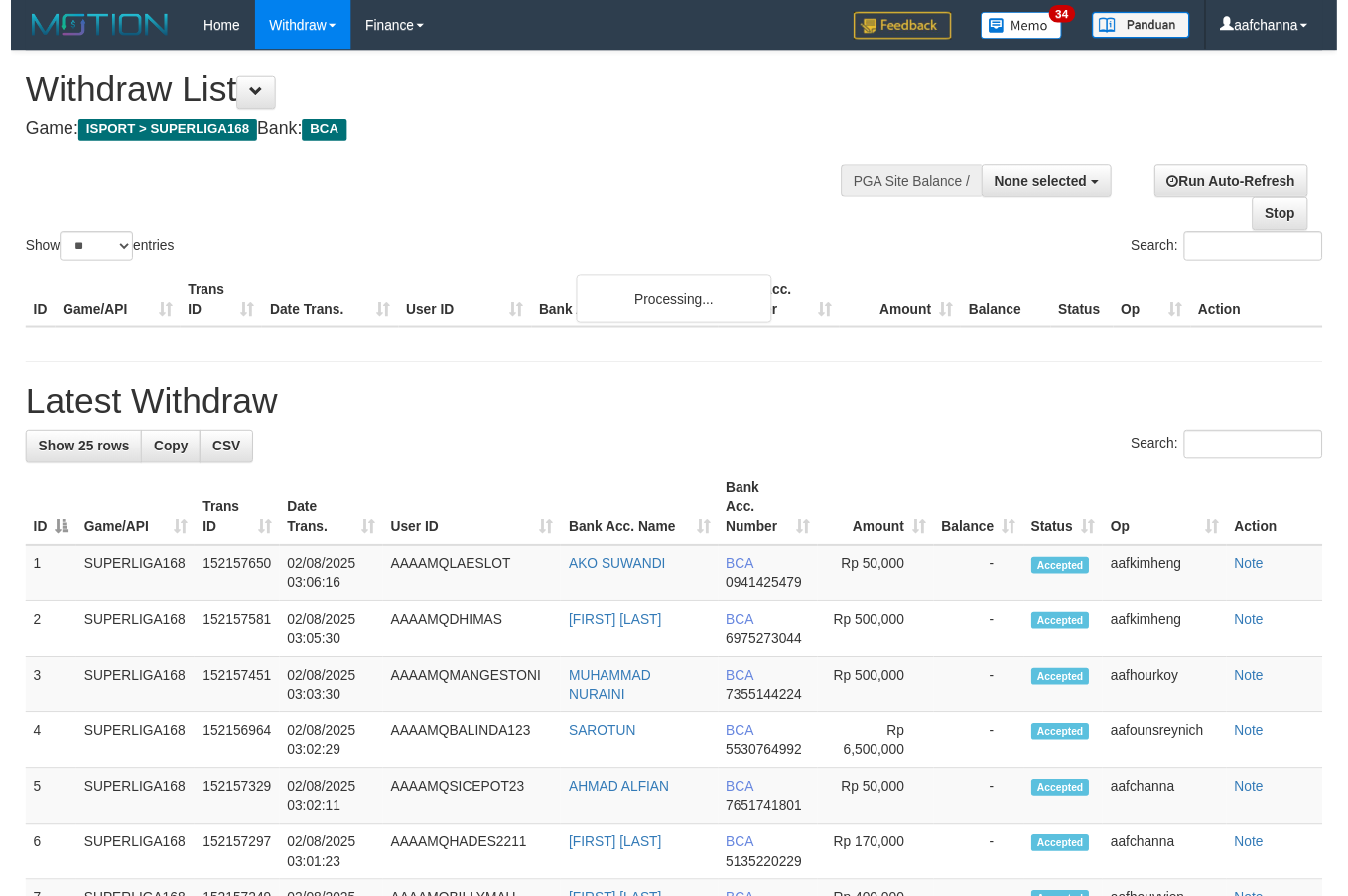 scroll, scrollTop: 136, scrollLeft: 0, axis: vertical 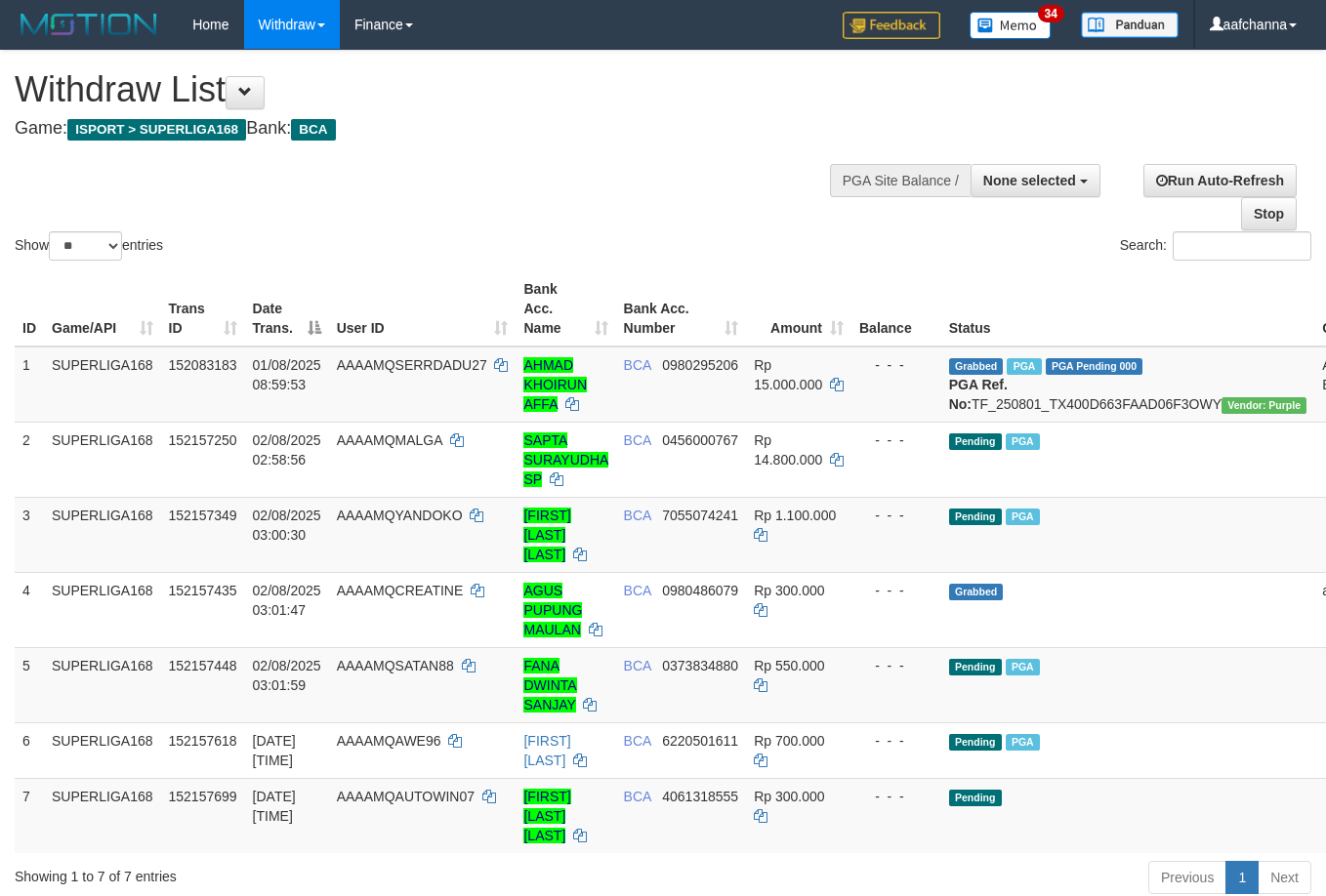 select 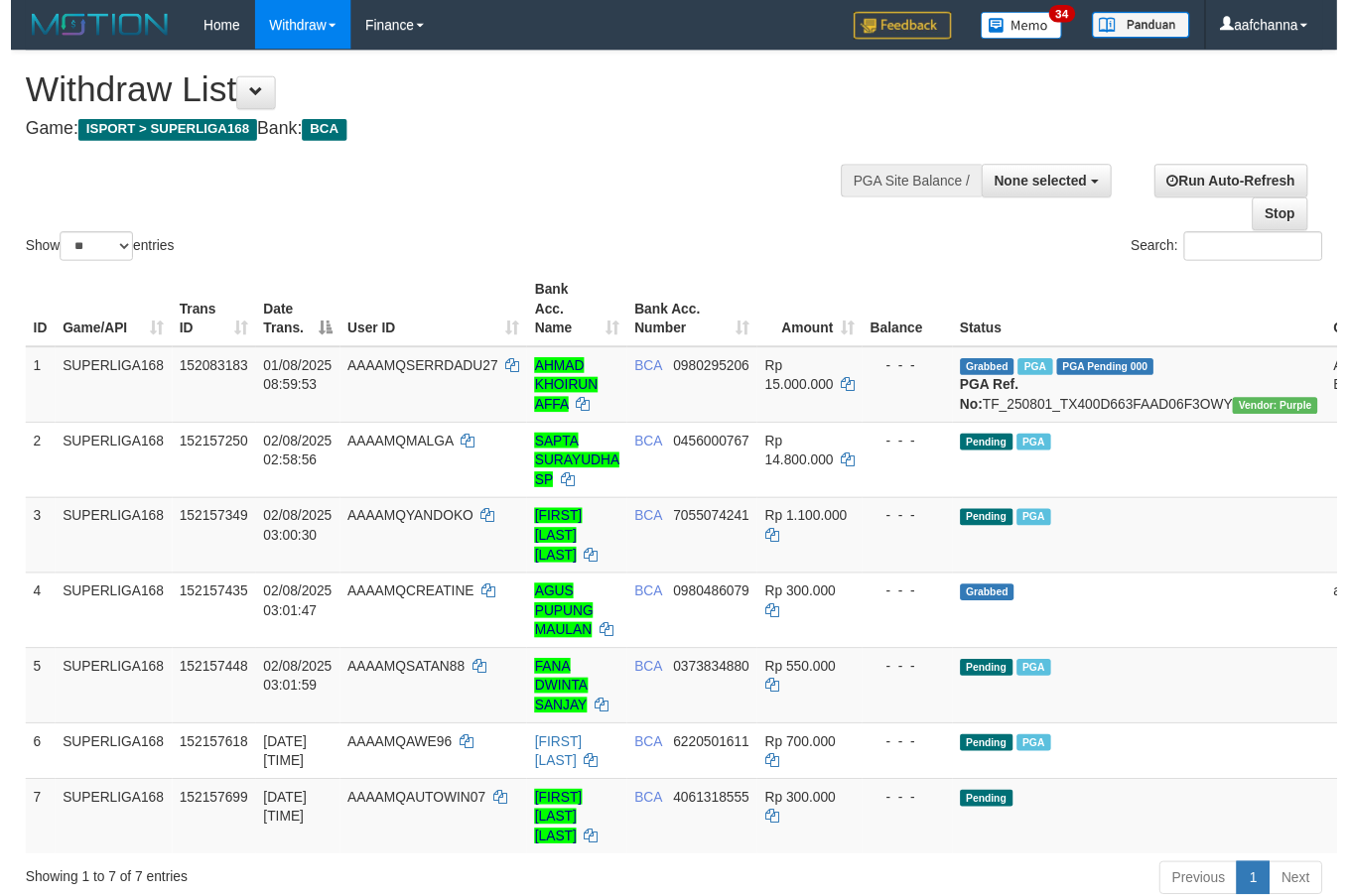 scroll, scrollTop: 136, scrollLeft: 0, axis: vertical 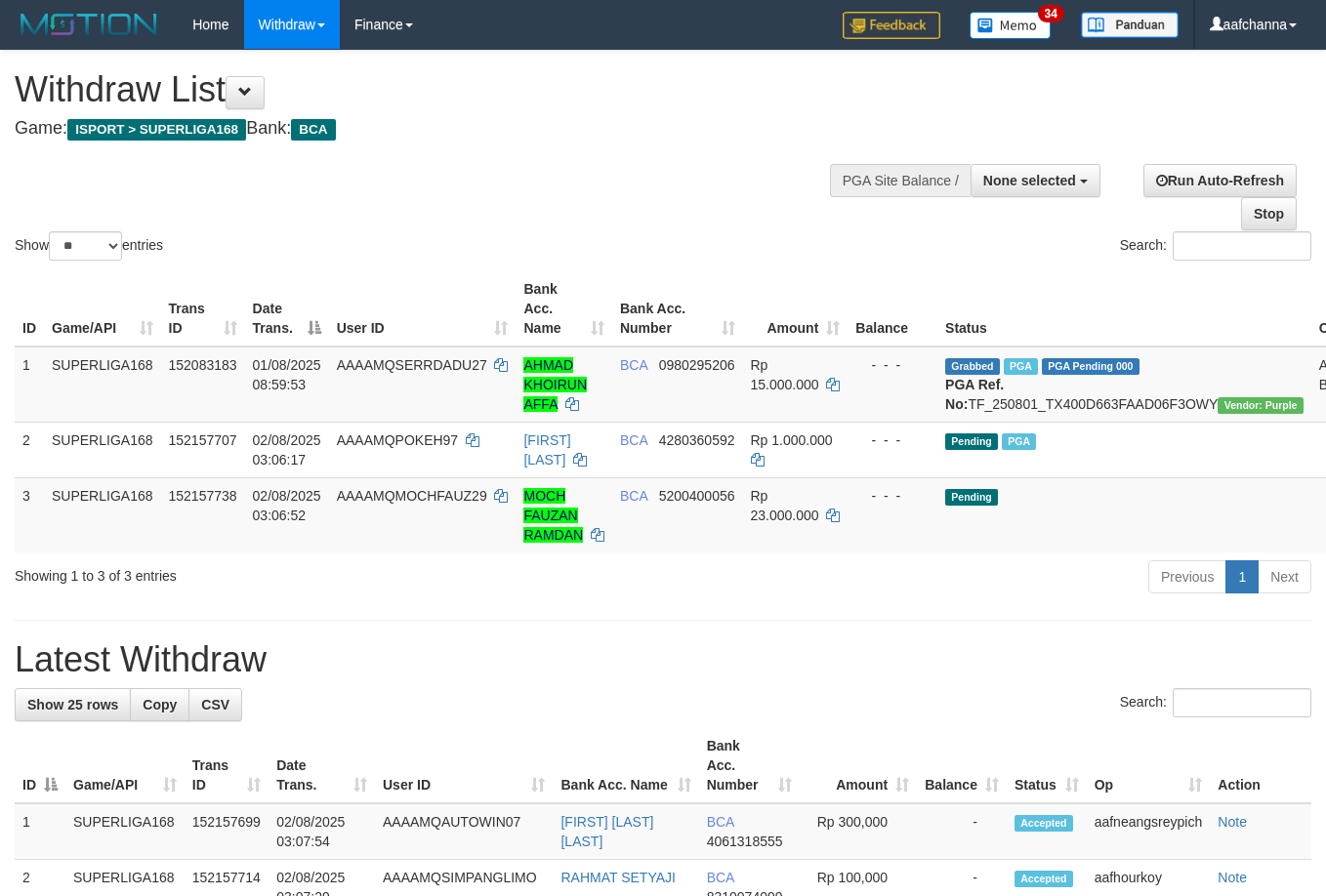 select 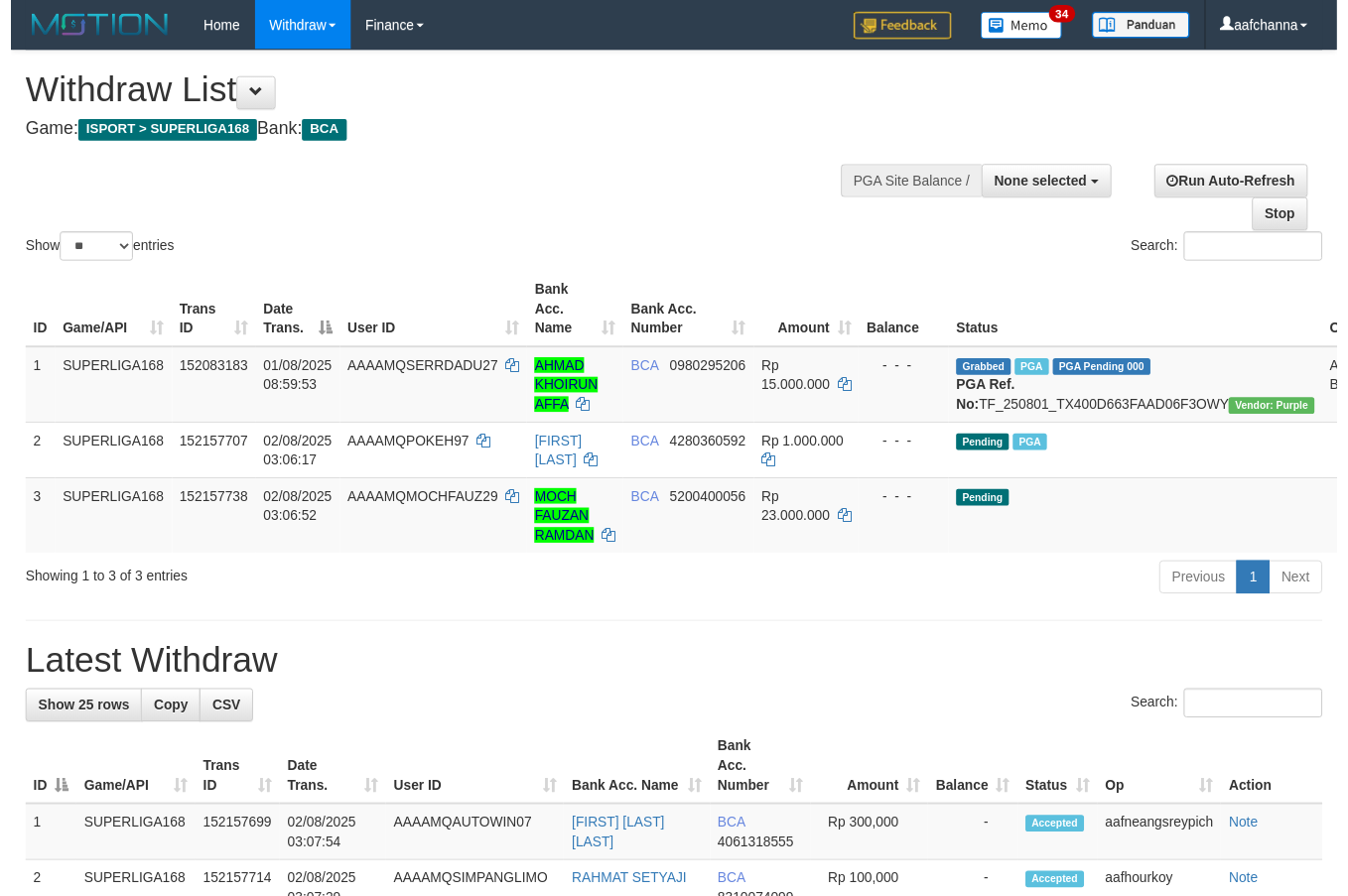 scroll, scrollTop: 140, scrollLeft: 0, axis: vertical 